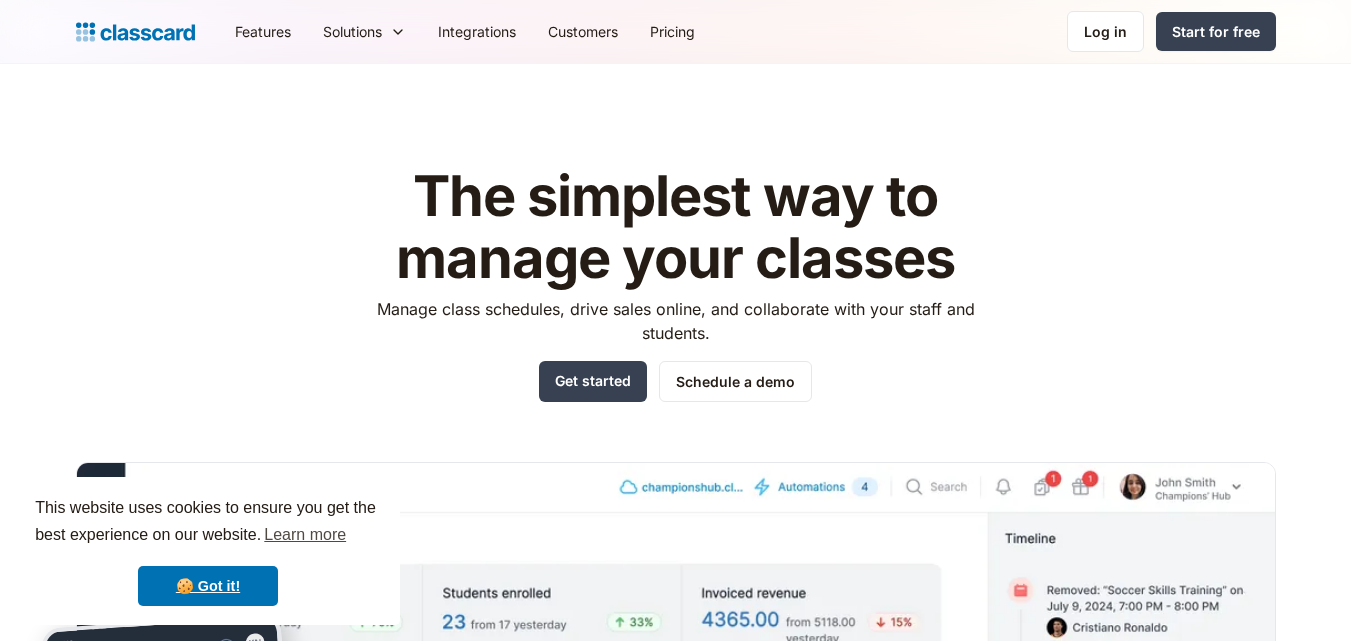 scroll, scrollTop: 234, scrollLeft: 0, axis: vertical 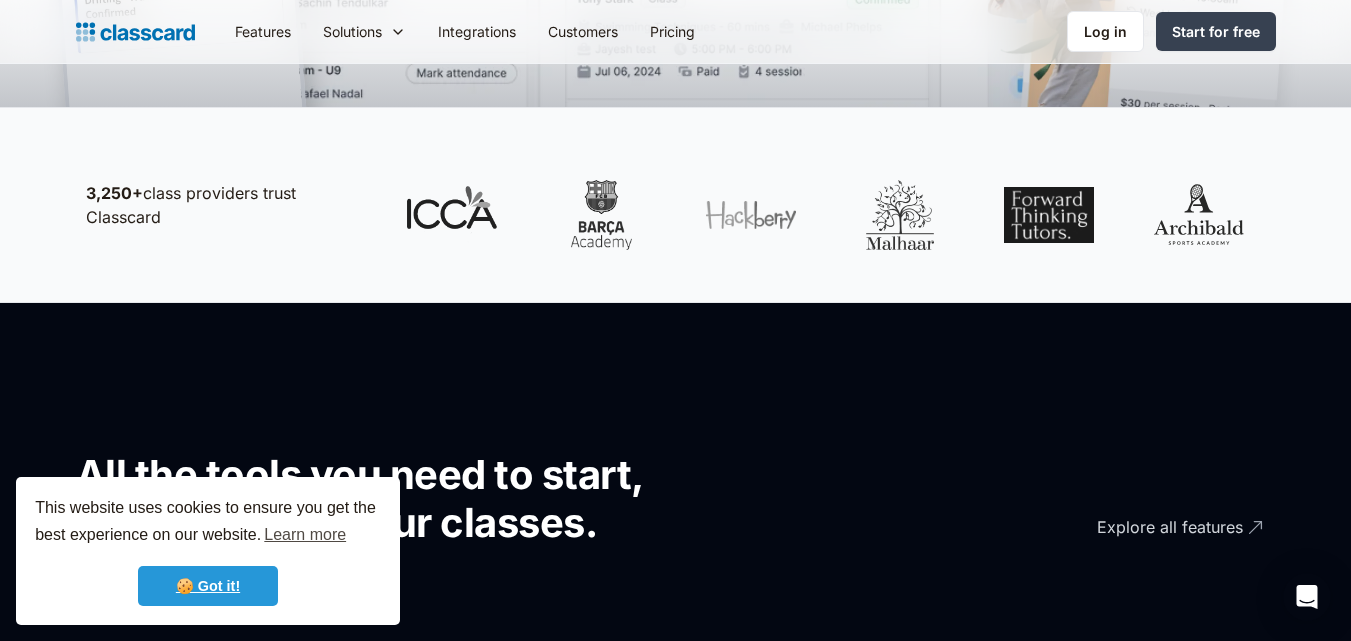 click on "🍪 Got it!" at bounding box center (208, 586) 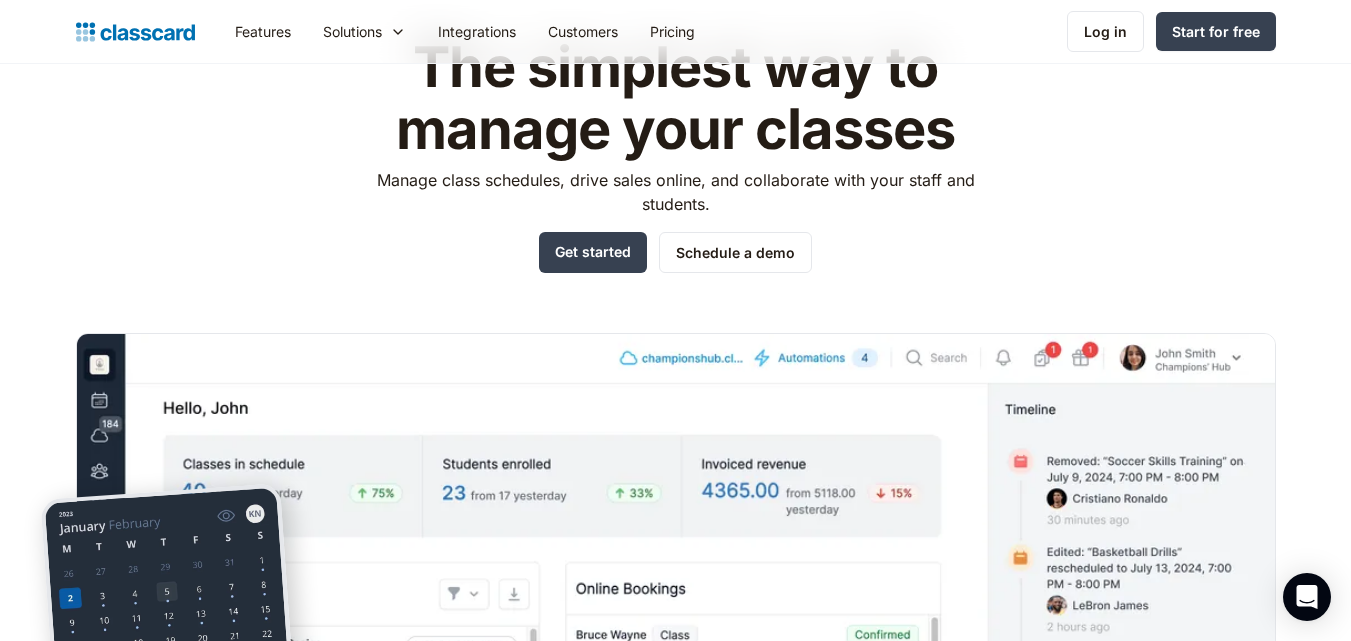 scroll, scrollTop: 0, scrollLeft: 0, axis: both 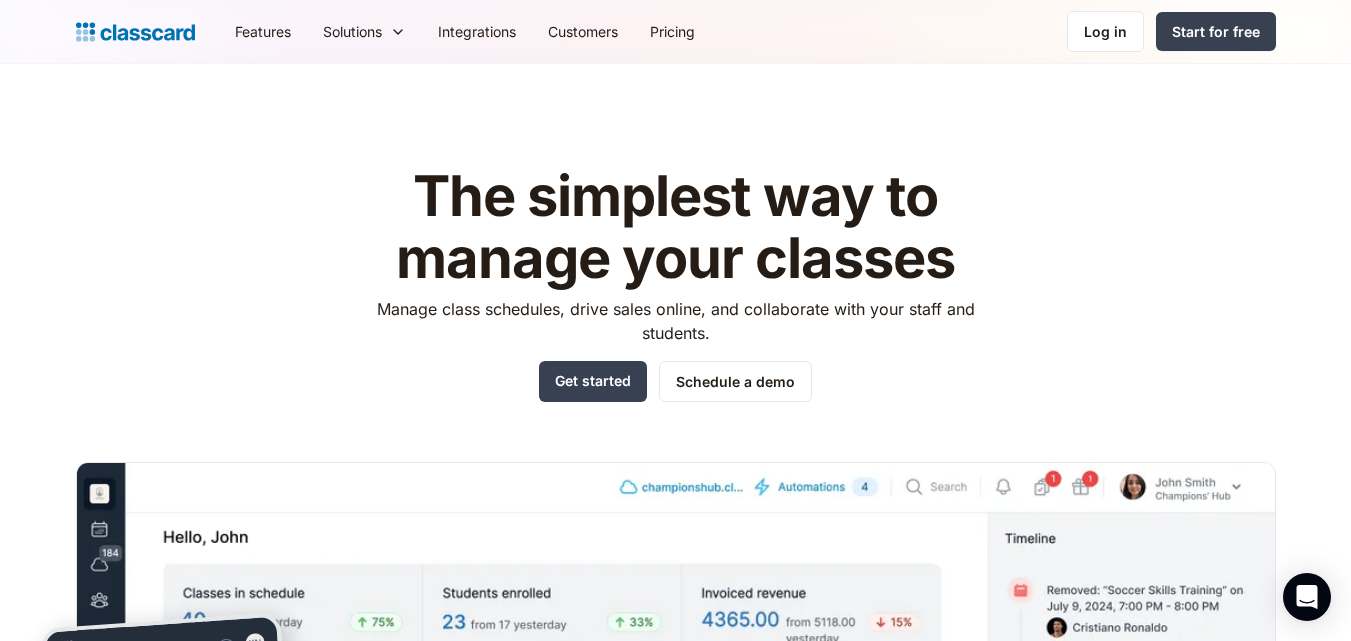 click at bounding box center (135, 32) 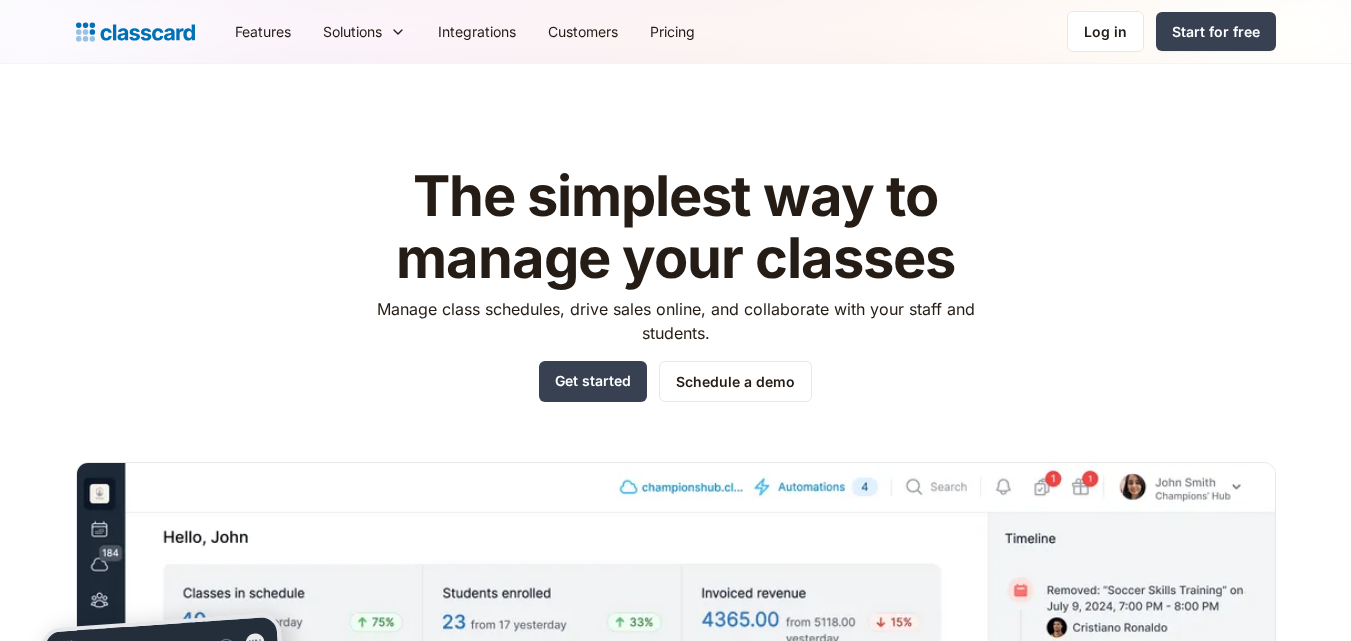 scroll, scrollTop: 0, scrollLeft: 0, axis: both 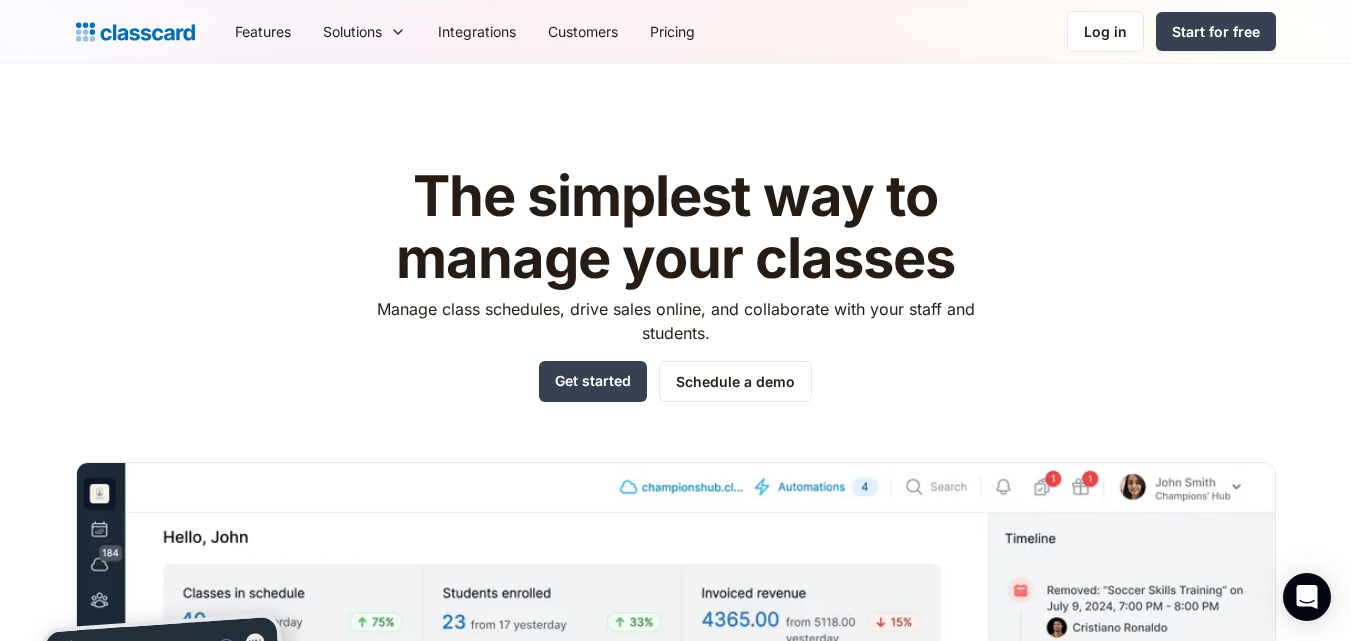 click at bounding box center (135, 32) 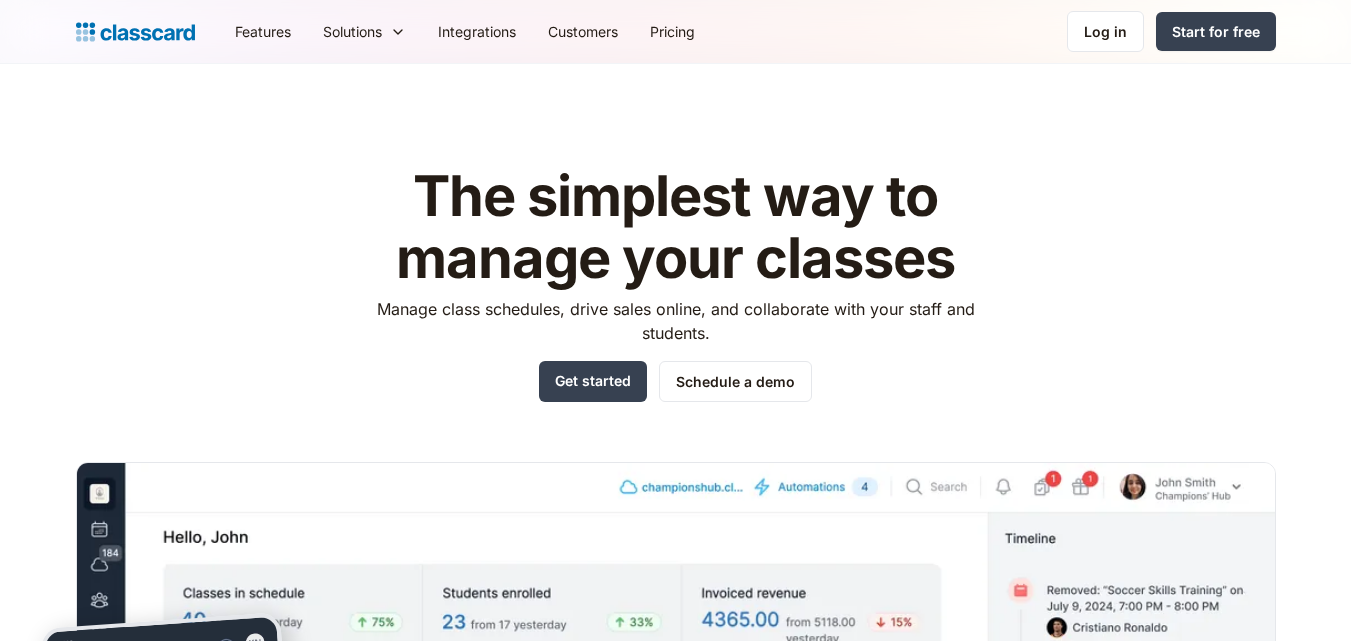 scroll, scrollTop: 0, scrollLeft: 0, axis: both 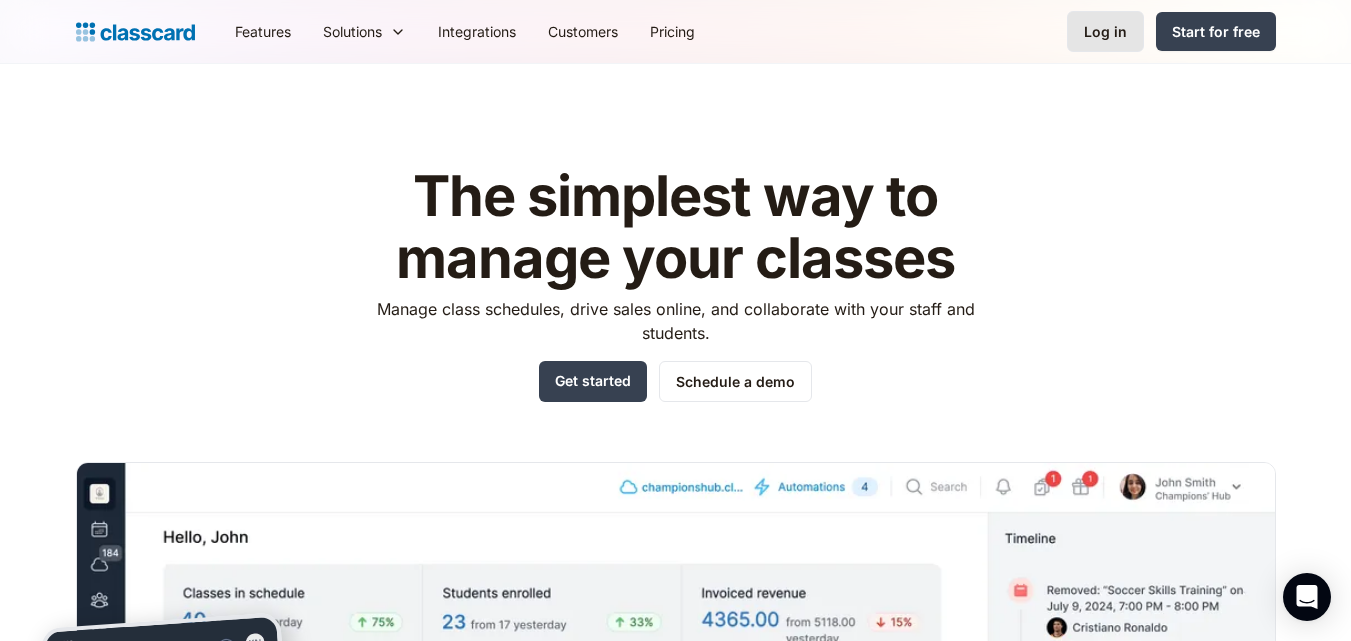click on "Log in" at bounding box center (1105, 31) 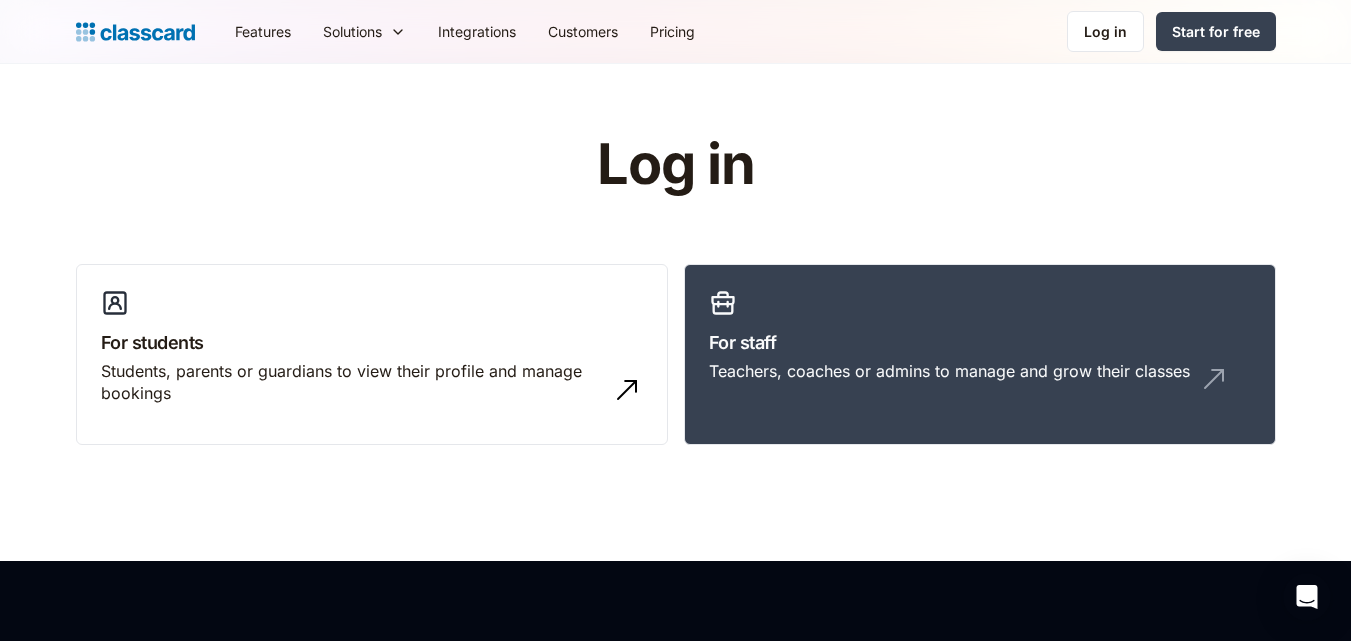 scroll, scrollTop: 0, scrollLeft: 0, axis: both 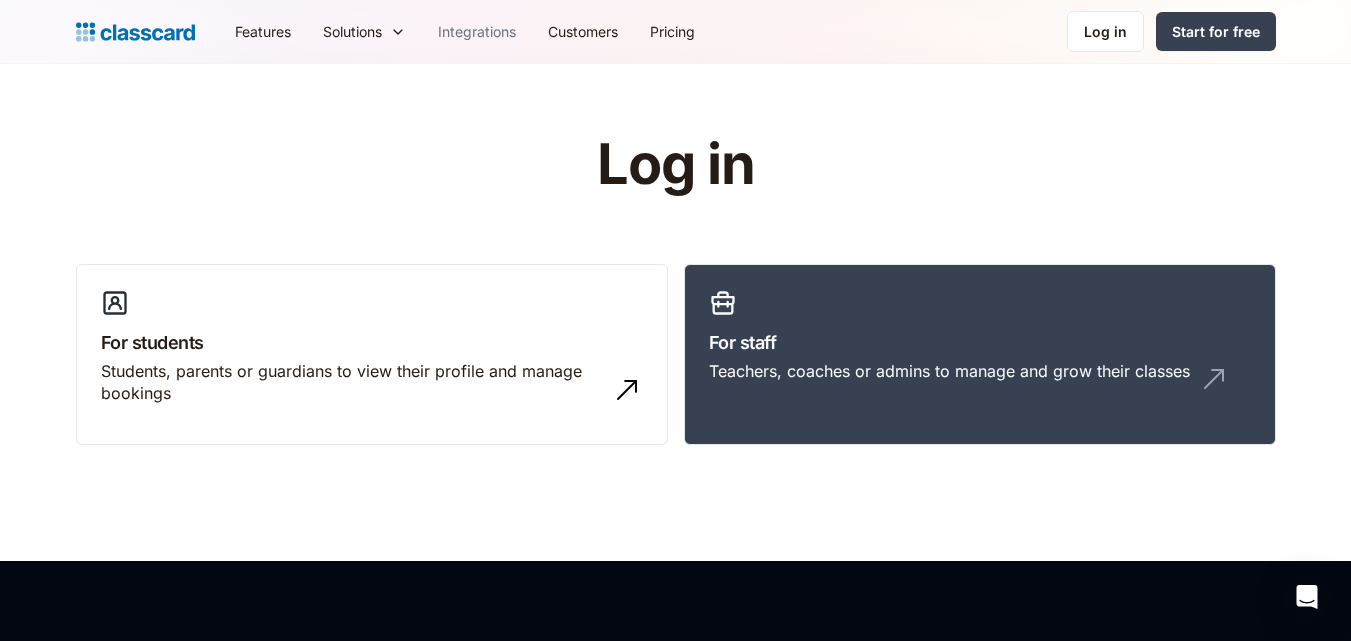 click on "Integrations" at bounding box center (477, 31) 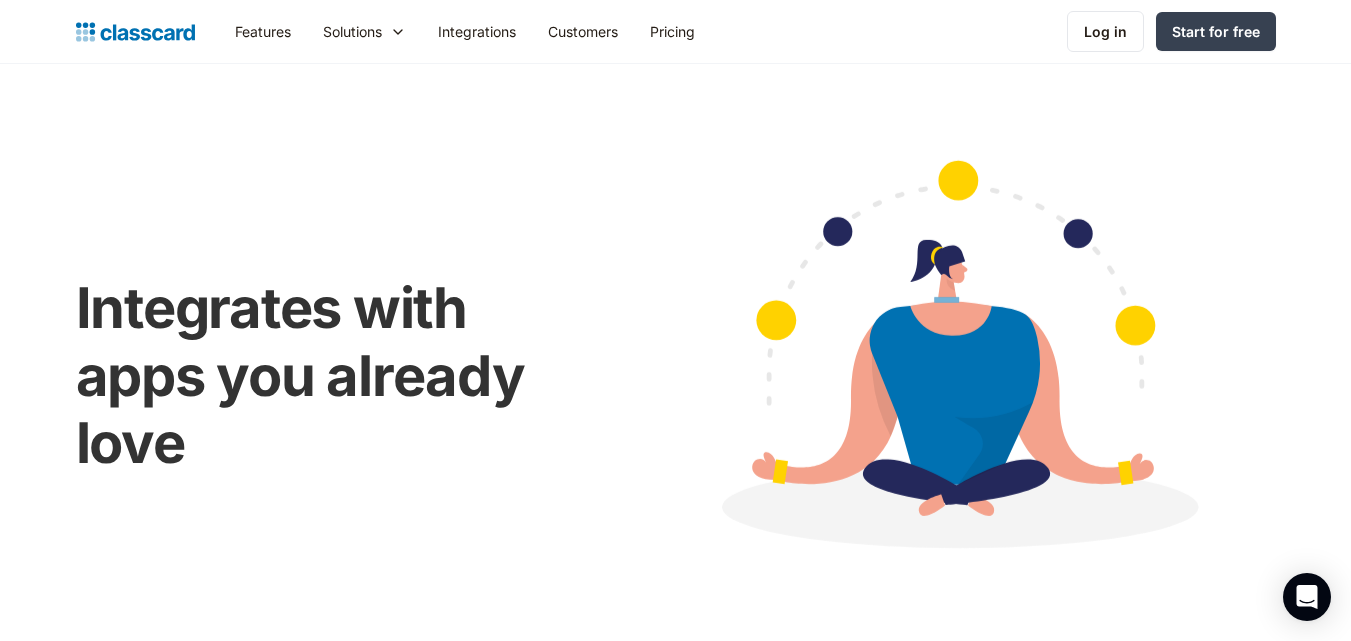 scroll, scrollTop: 0, scrollLeft: 0, axis: both 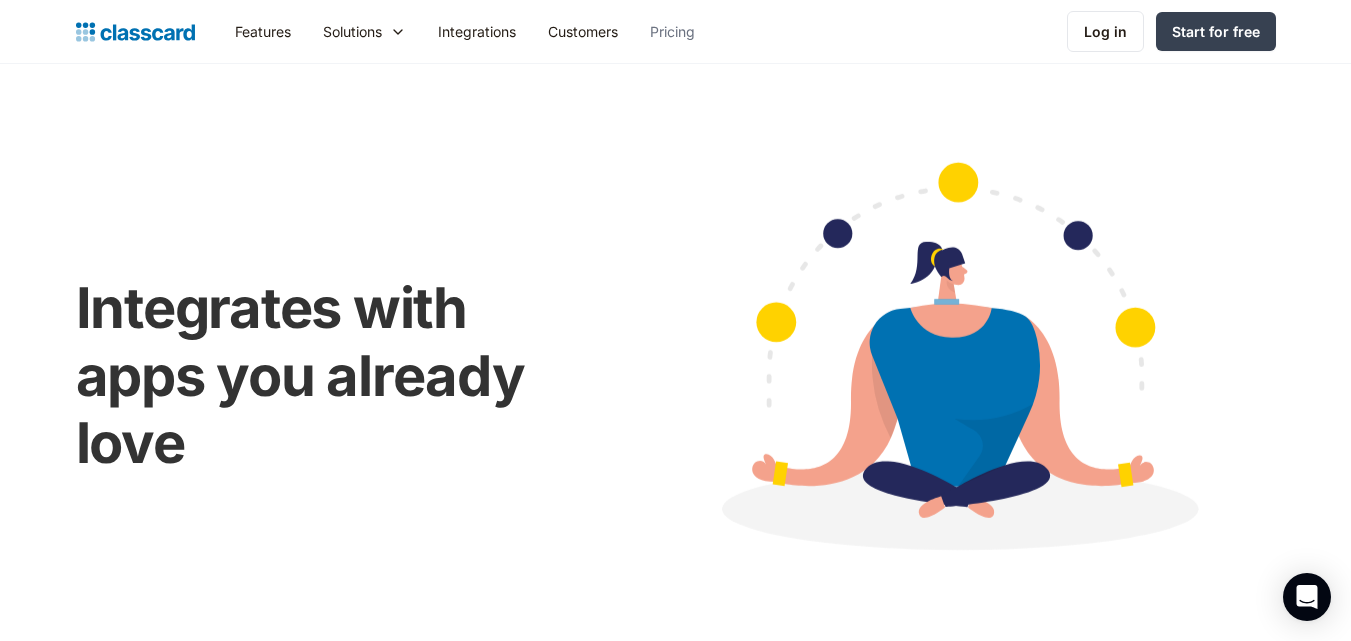 click on "Pricing" at bounding box center (672, 31) 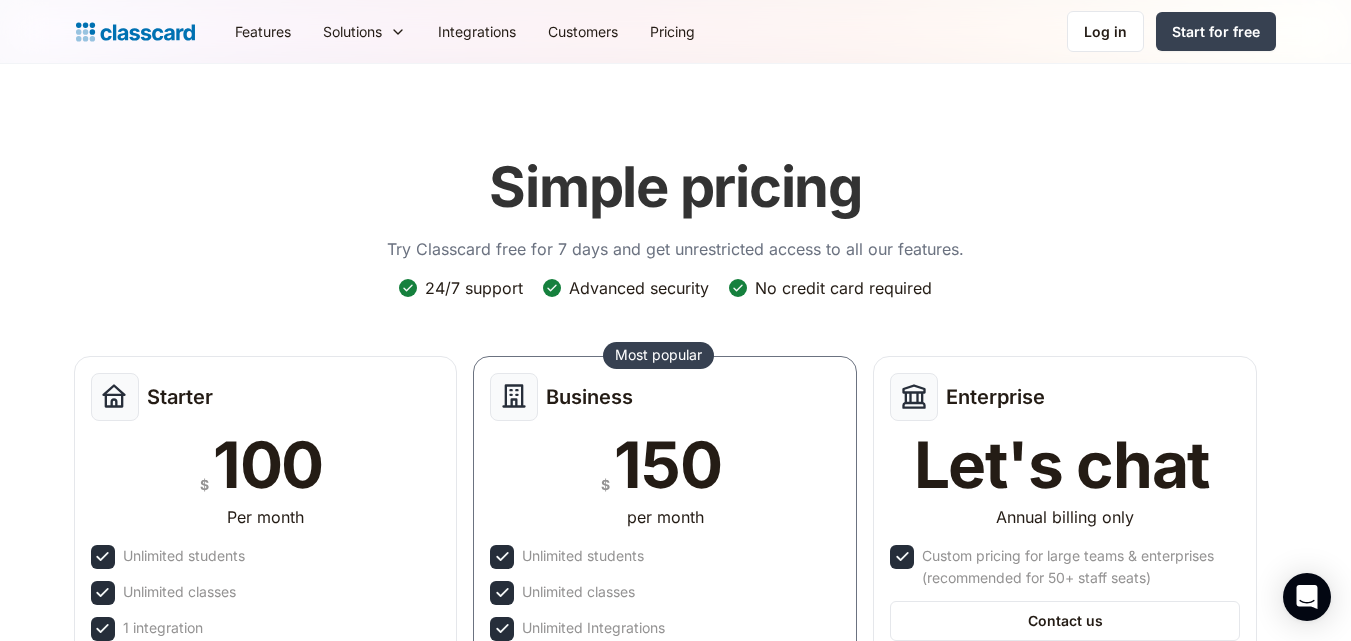 scroll, scrollTop: 0, scrollLeft: 0, axis: both 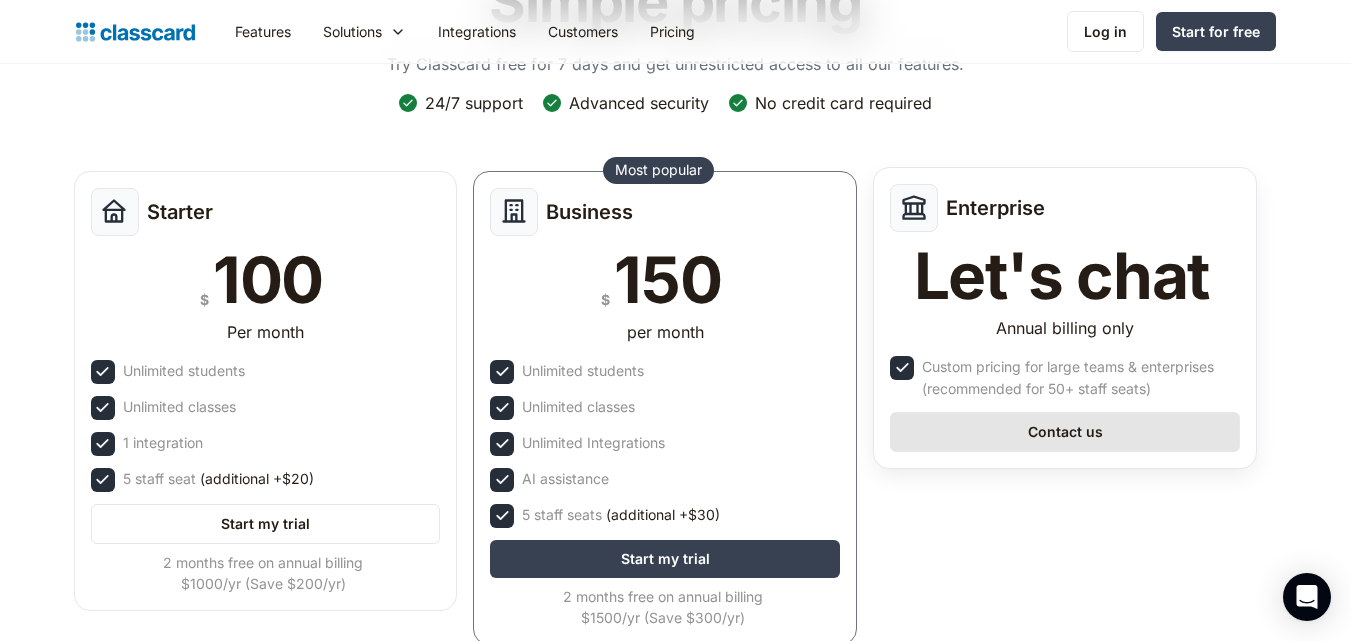 click on "Contact us" at bounding box center [1065, 432] 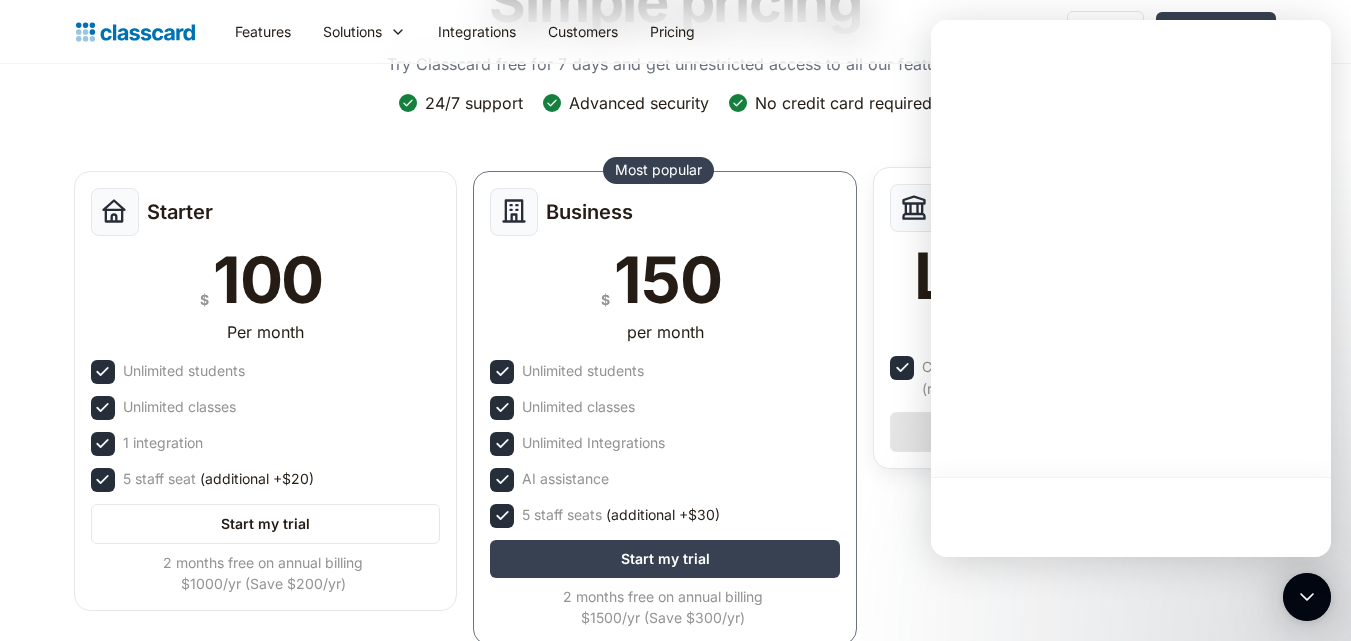 scroll, scrollTop: 0, scrollLeft: 0, axis: both 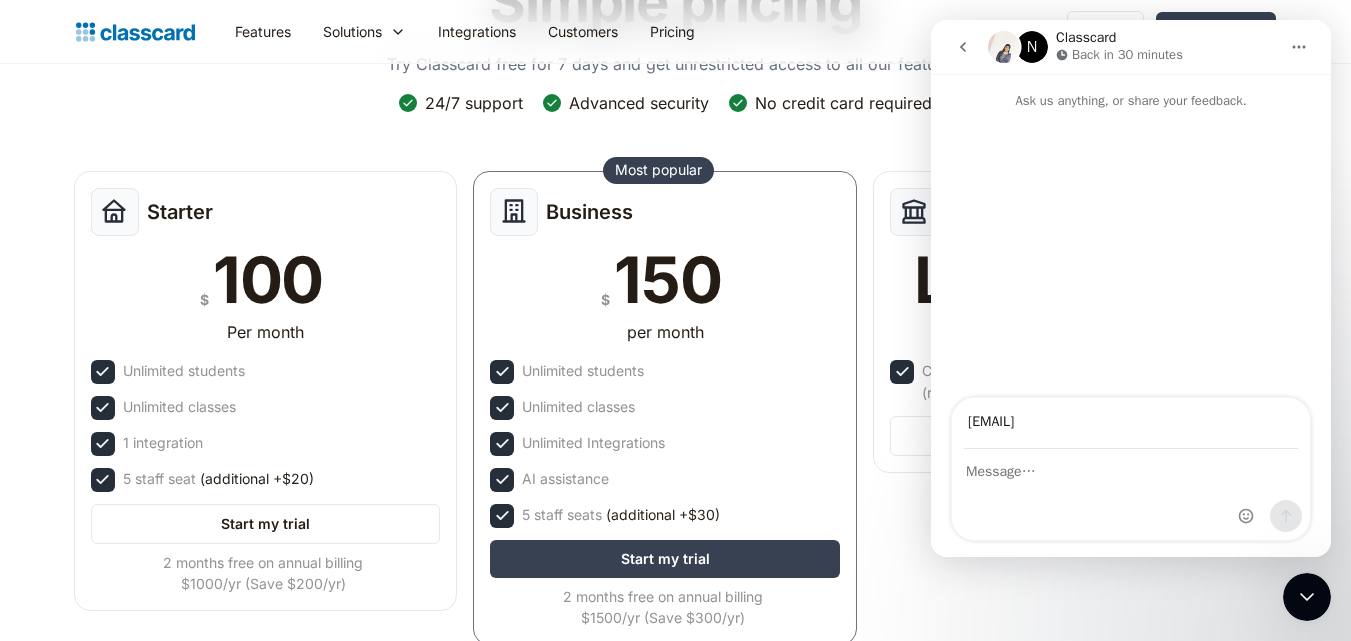 type on "[EMAIL]" 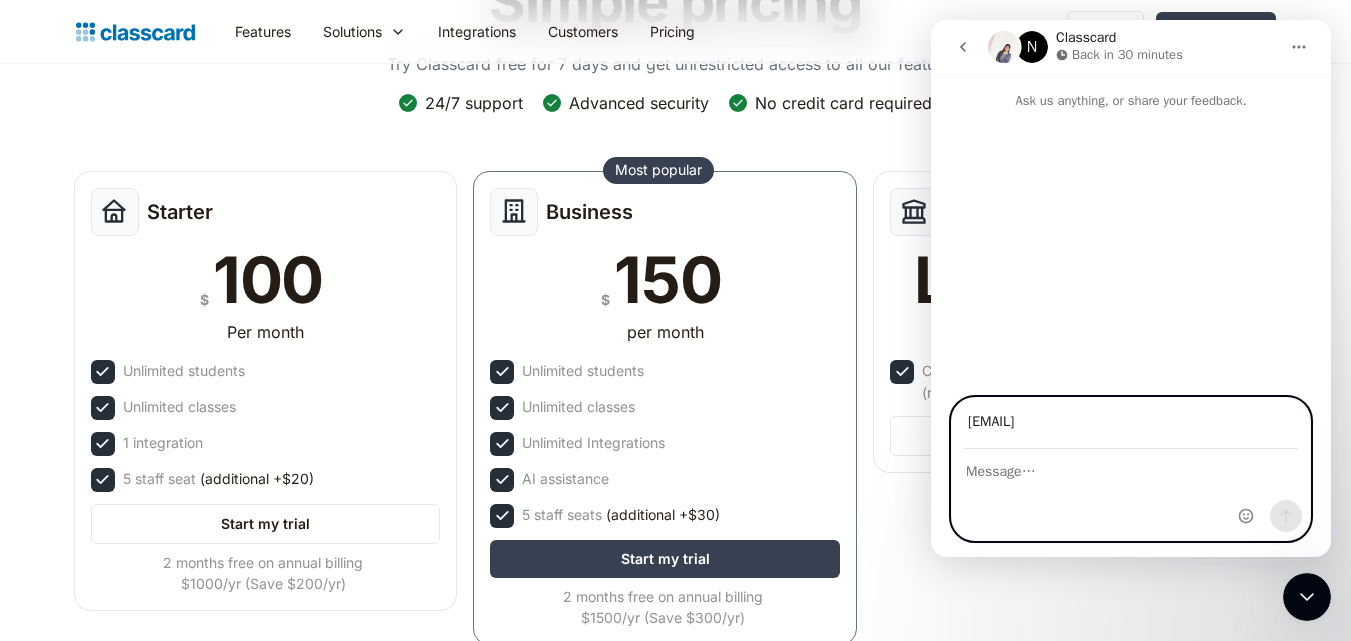 click at bounding box center [1131, 467] 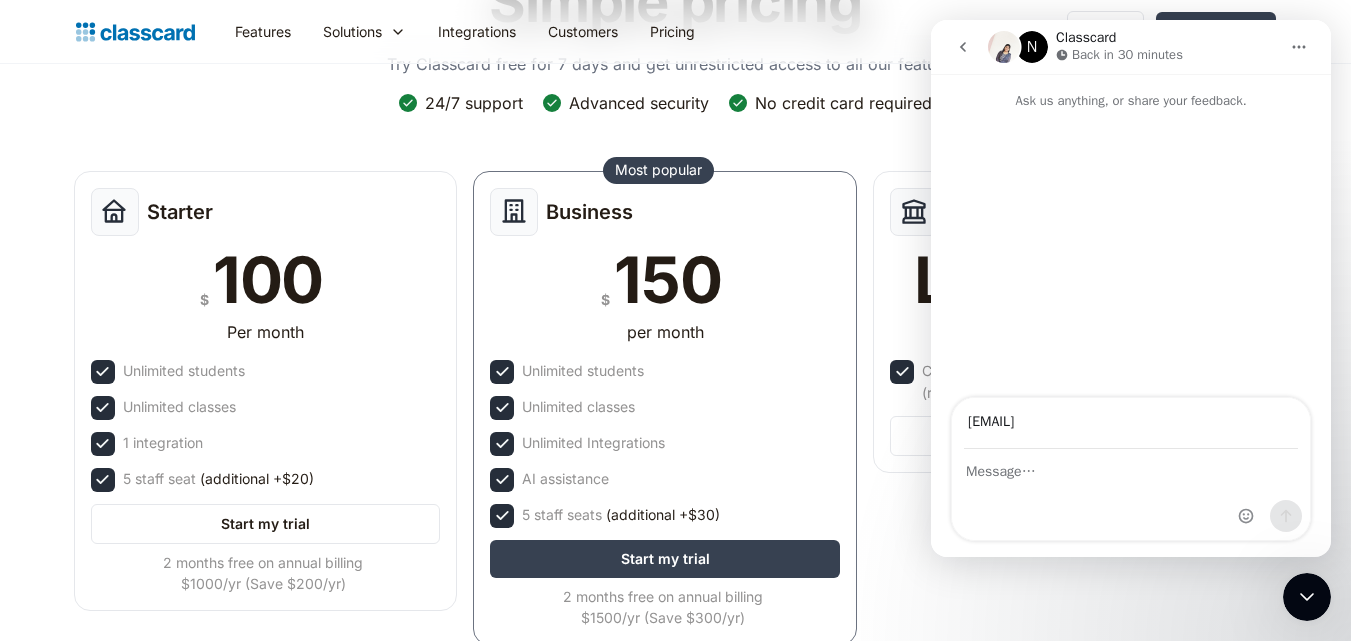 click at bounding box center (1131, 255) 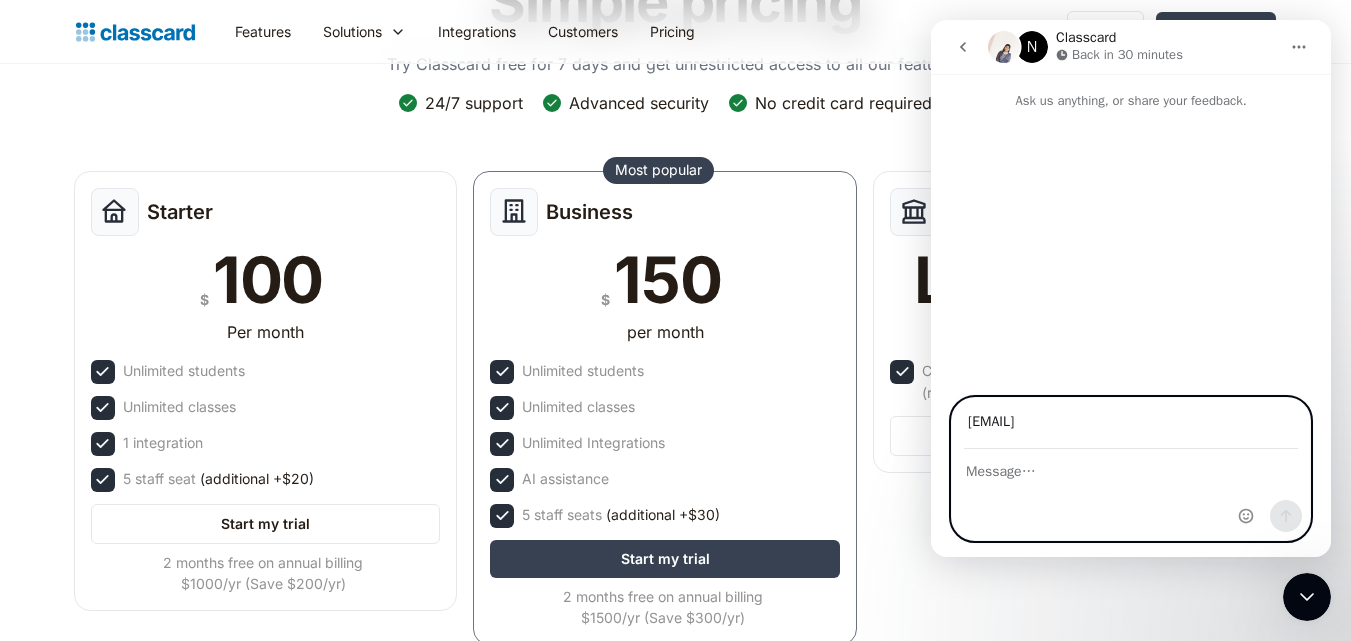 click on "[EMAIL]" at bounding box center (1131, 423) 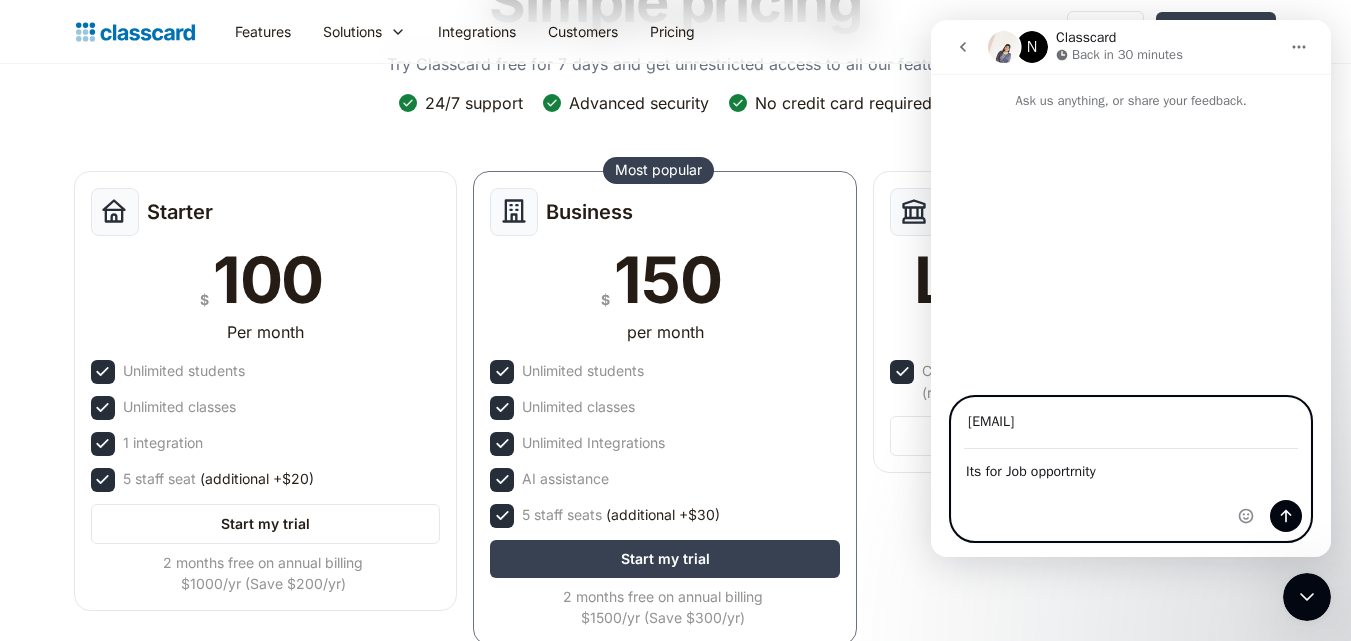 type on "Its for Job opportrnity" 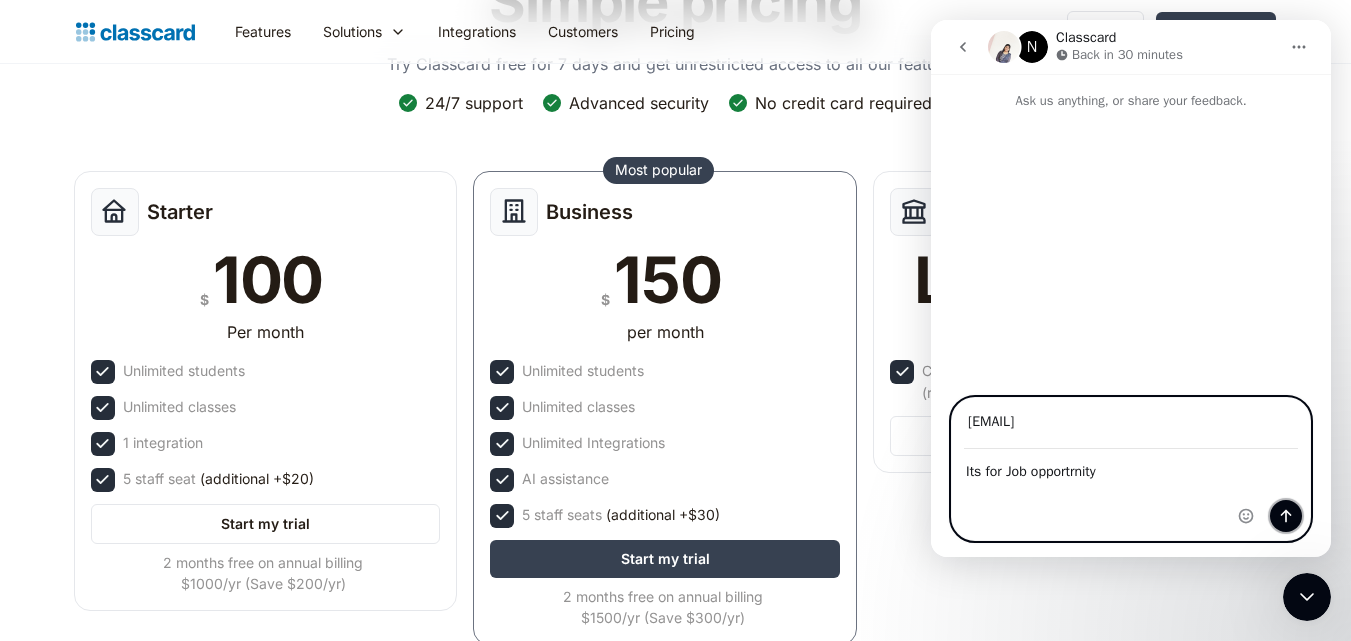 click 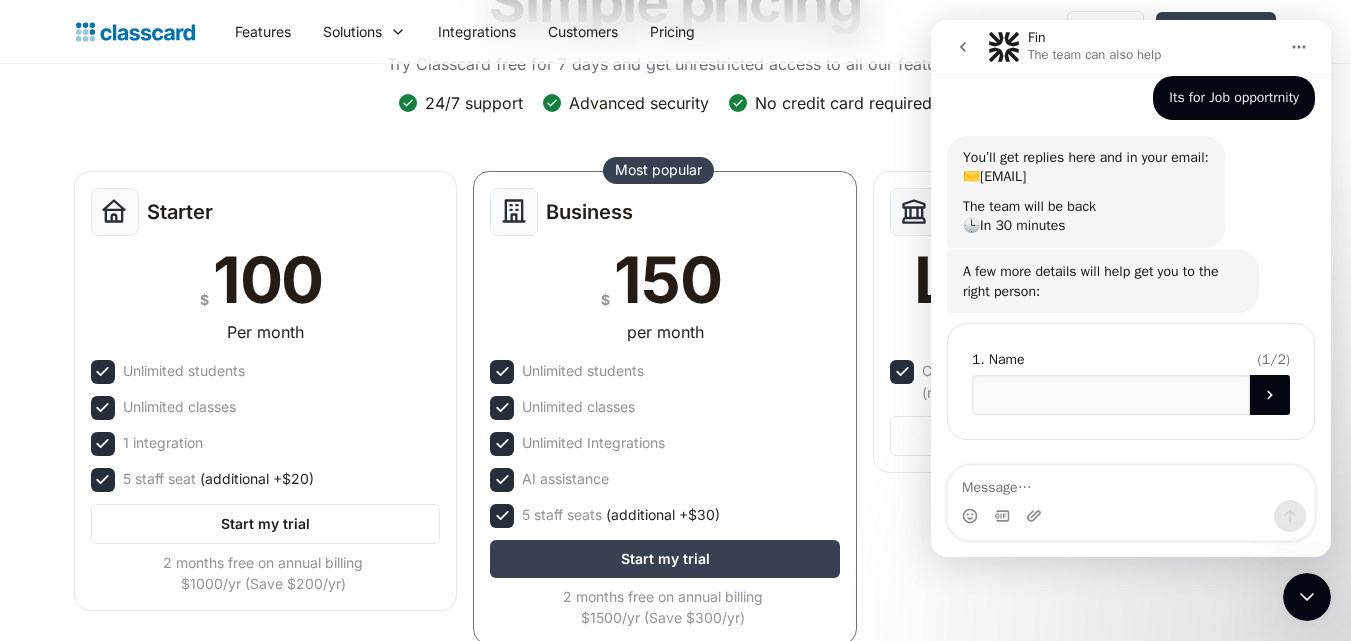 scroll, scrollTop: 67, scrollLeft: 0, axis: vertical 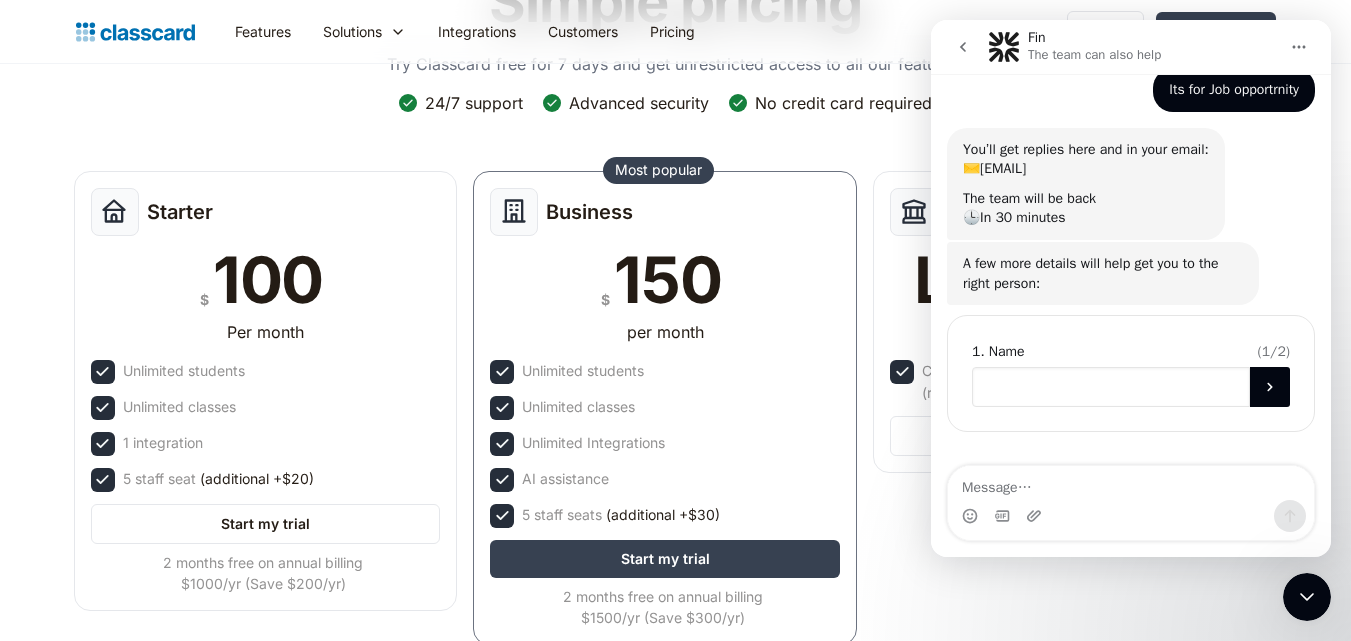 click at bounding box center [1111, 387] 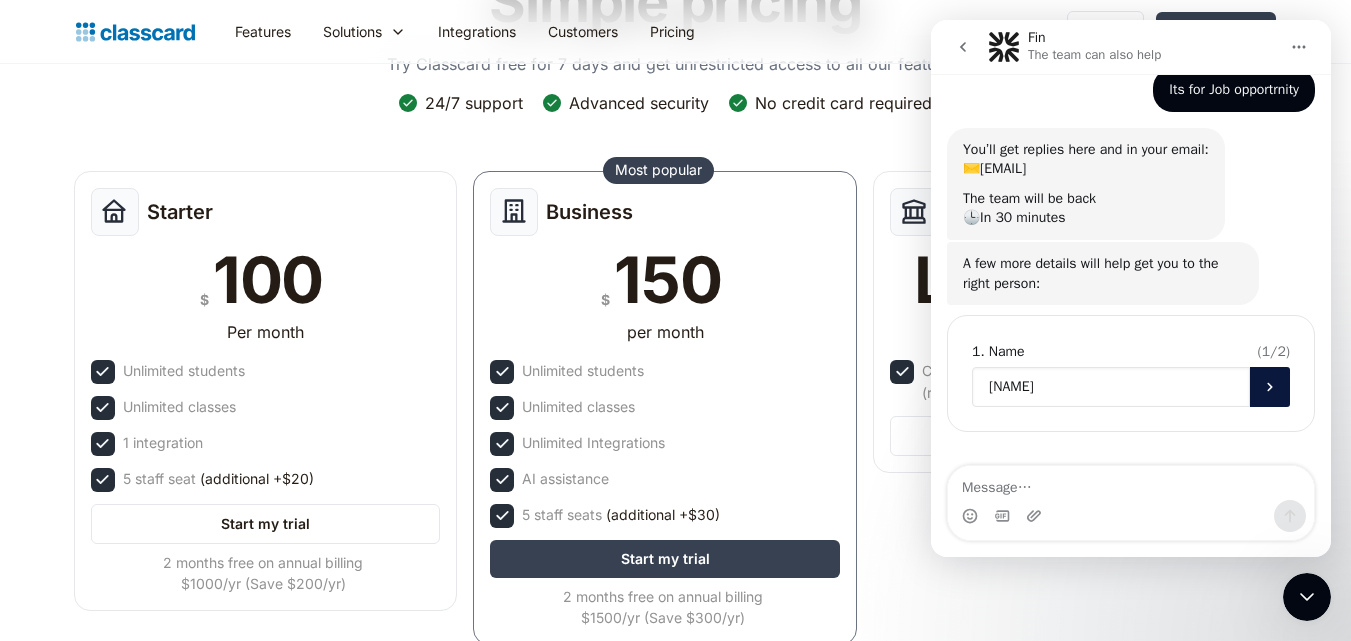 type on "[NAME]" 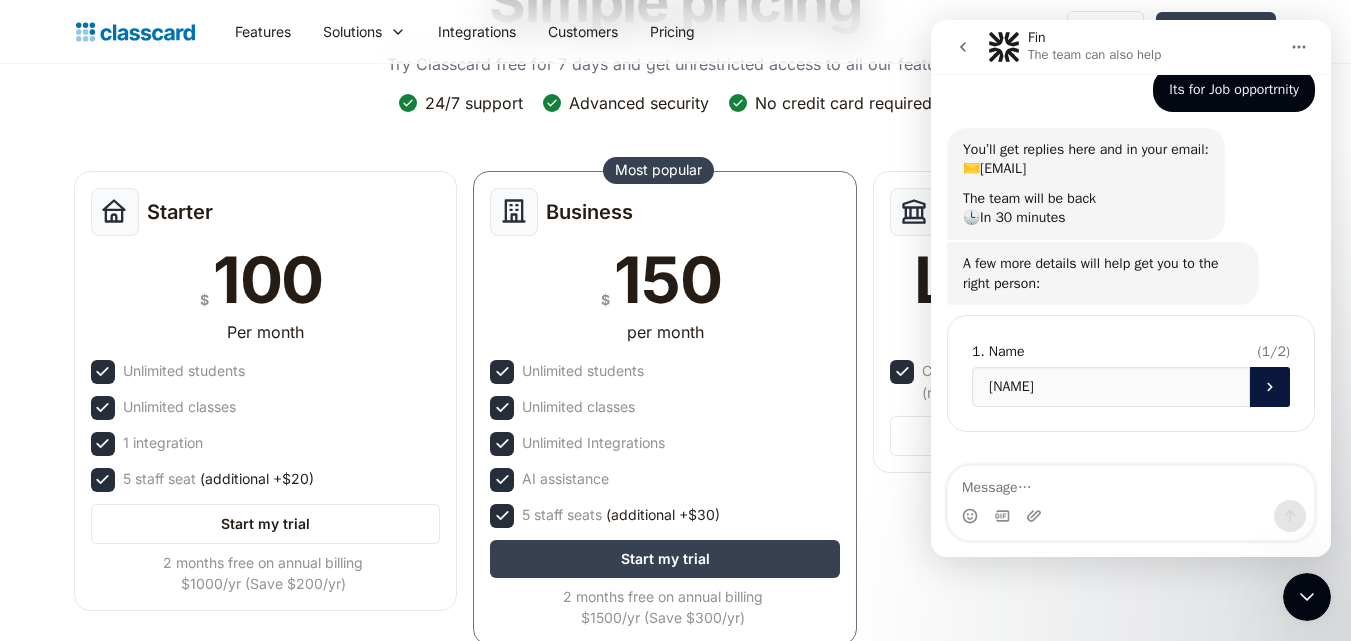 click 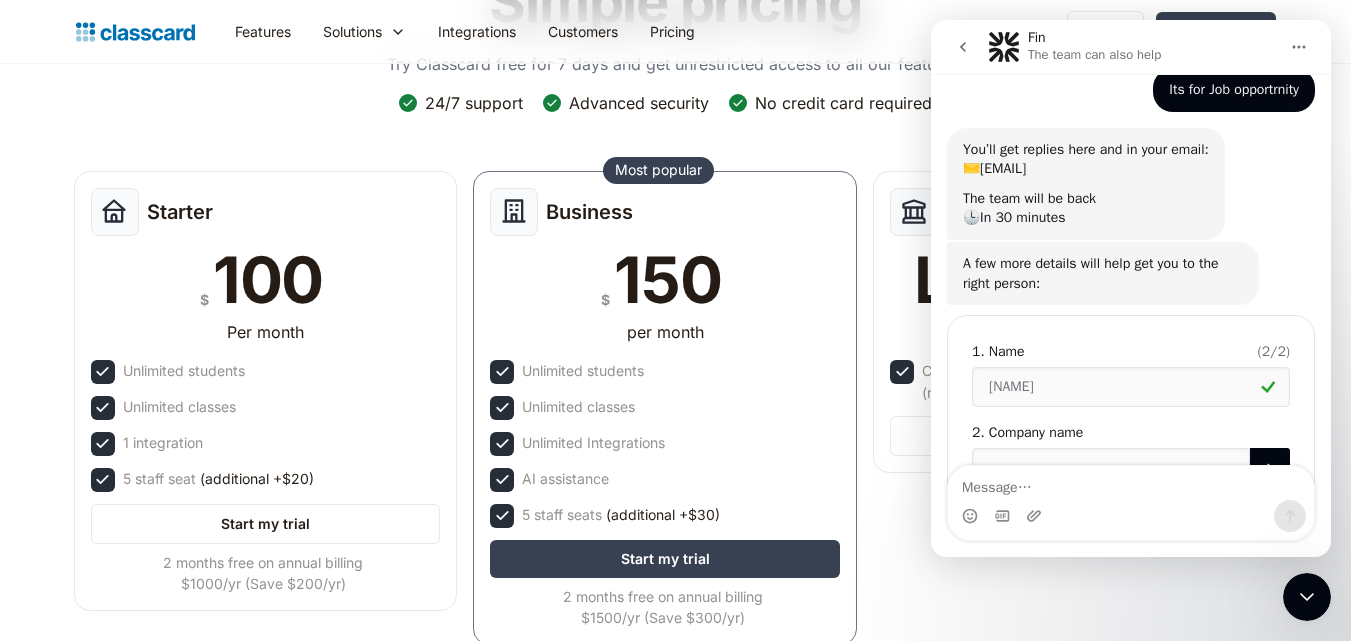 scroll, scrollTop: 148, scrollLeft: 0, axis: vertical 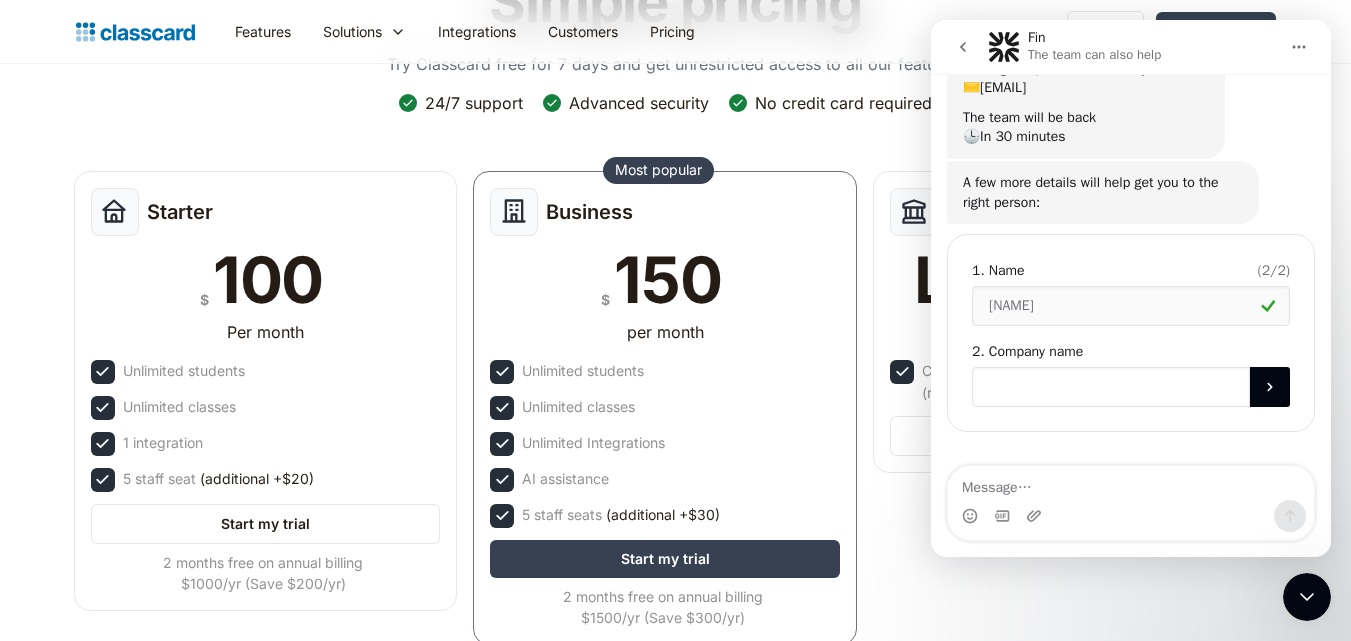 click at bounding box center (1111, 387) 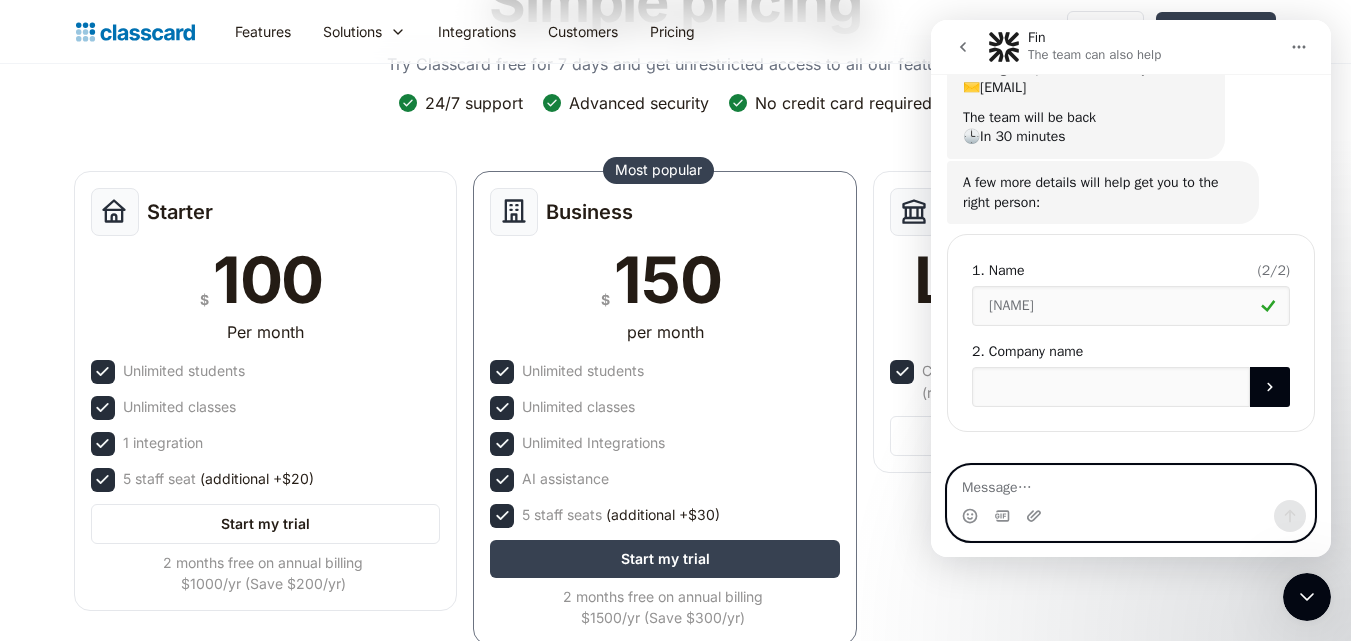 click at bounding box center (1131, 483) 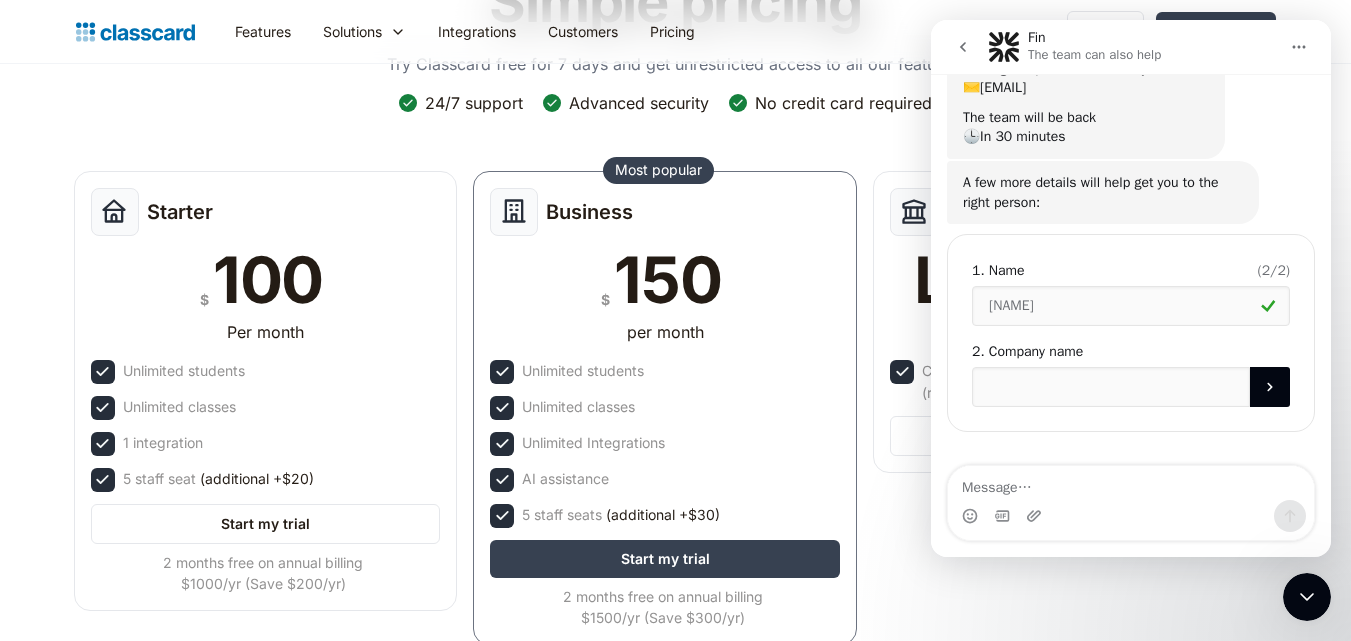 click on "Starter $ 100 Per month Unlimited students Unlimited classes 1 integration 5 staff seat  (additional +$20) Start my trial 2 months free on annual billing $1000/yr (Save $200/yr) Business $ 150 per month Unlimited students Unlimited classes Unlimited Integrations AI assistance 5 staff seats  (additional +$30) Start my trial 2 months free on annual billing $1500/yr (Save $300/yr) Most popular Enterprise Let's chat Annual billing only Custom pricing for large teams & enterprises (recommended for 50+ staff seats) Contact us" at bounding box center [666, 414] 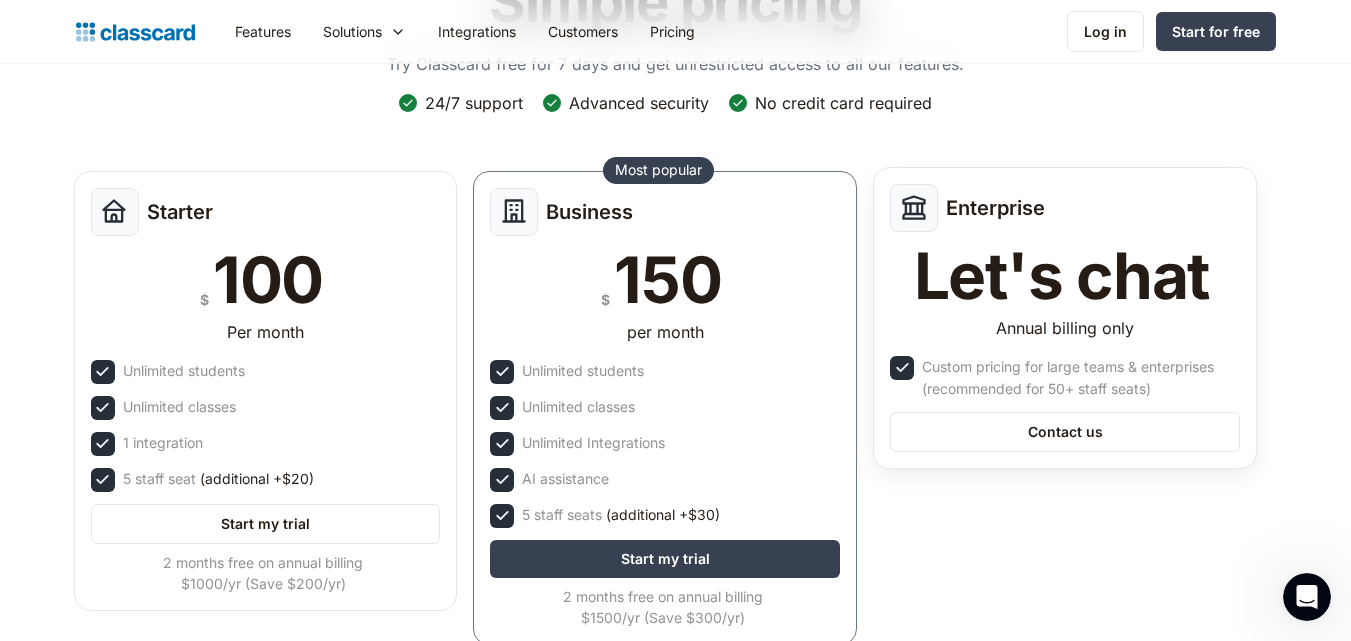 scroll, scrollTop: 0, scrollLeft: 0, axis: both 